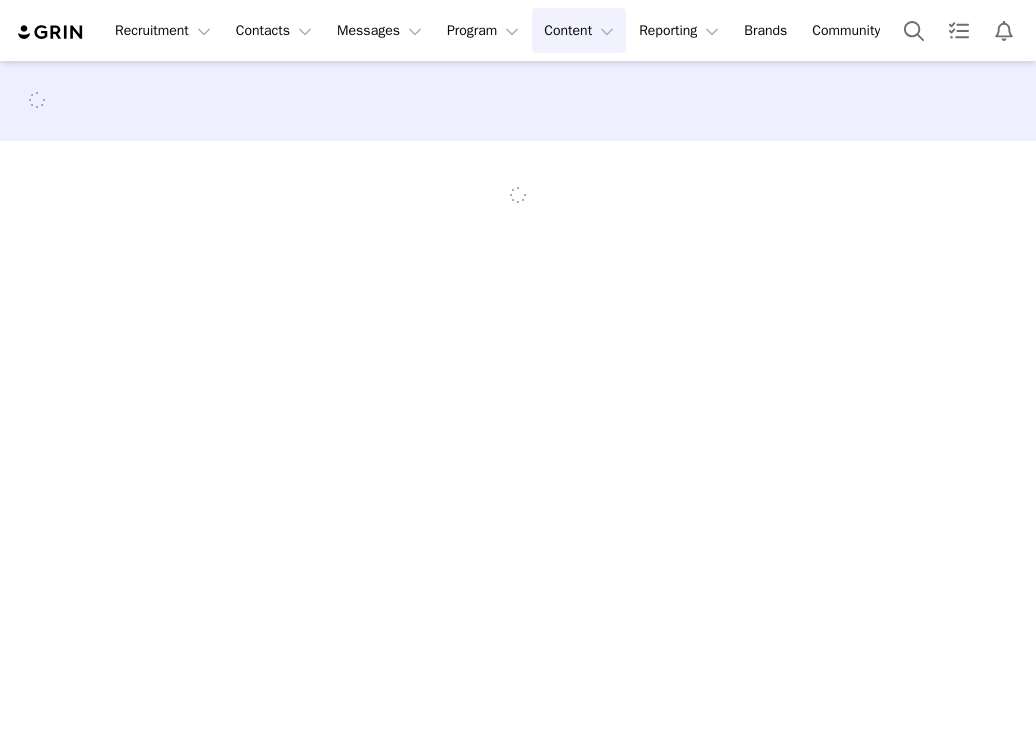 scroll, scrollTop: 0, scrollLeft: 0, axis: both 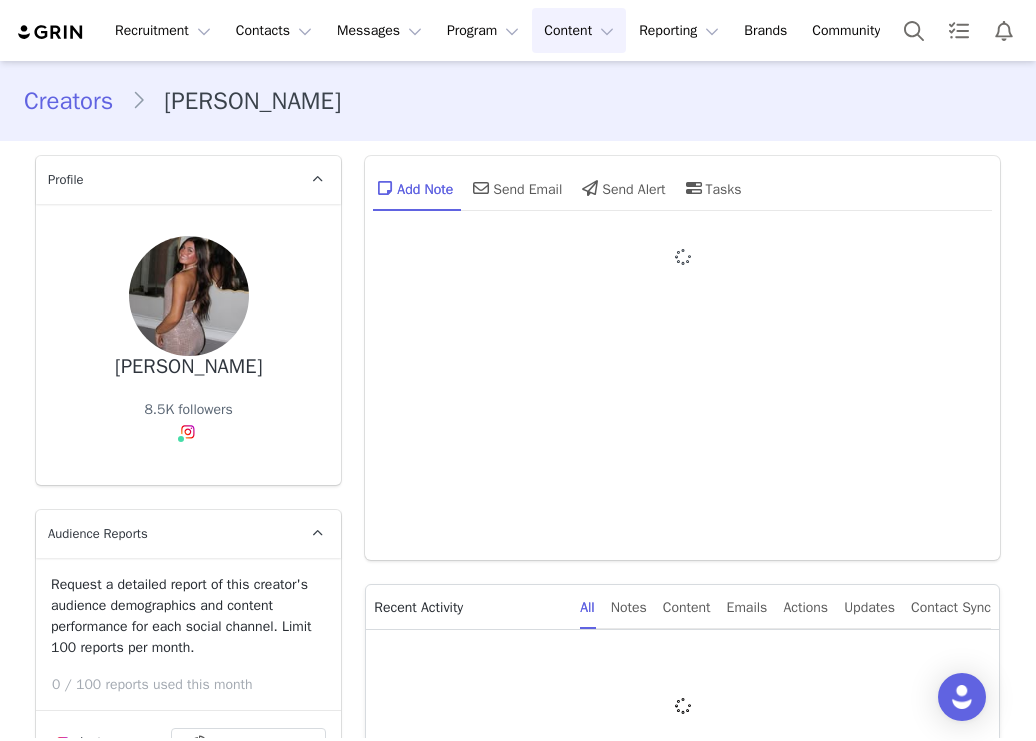 type on "[PERSON_NAME]" 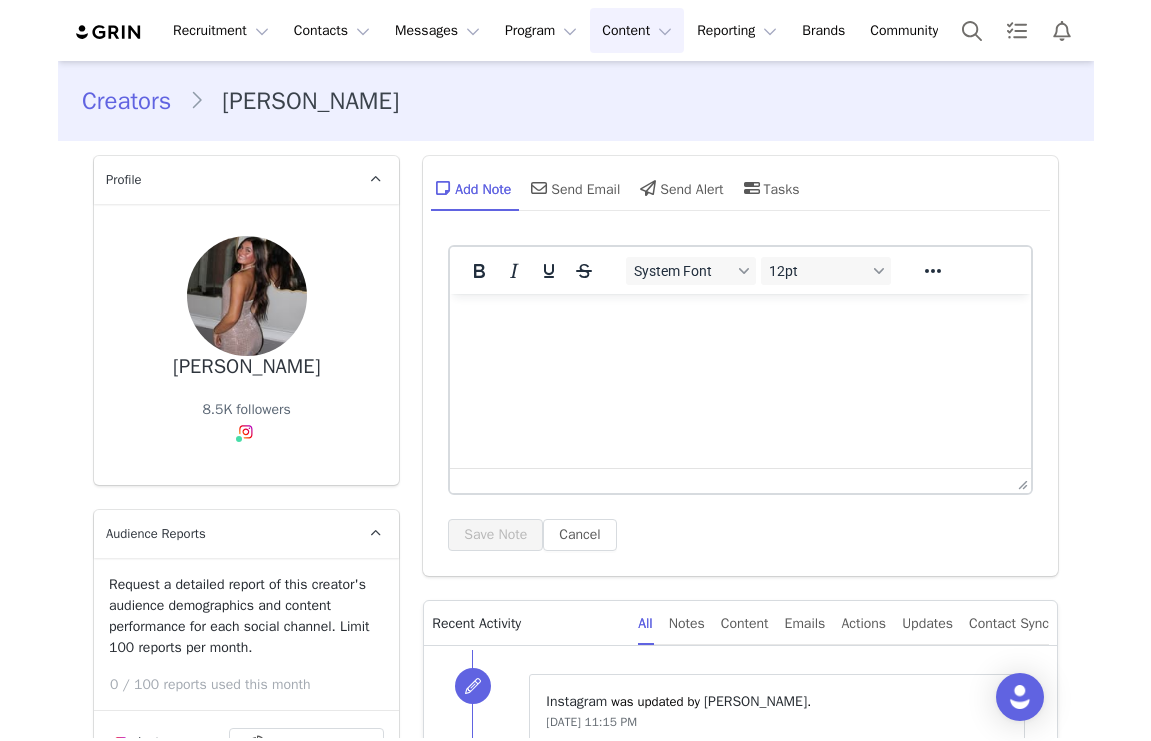 scroll, scrollTop: 0, scrollLeft: 0, axis: both 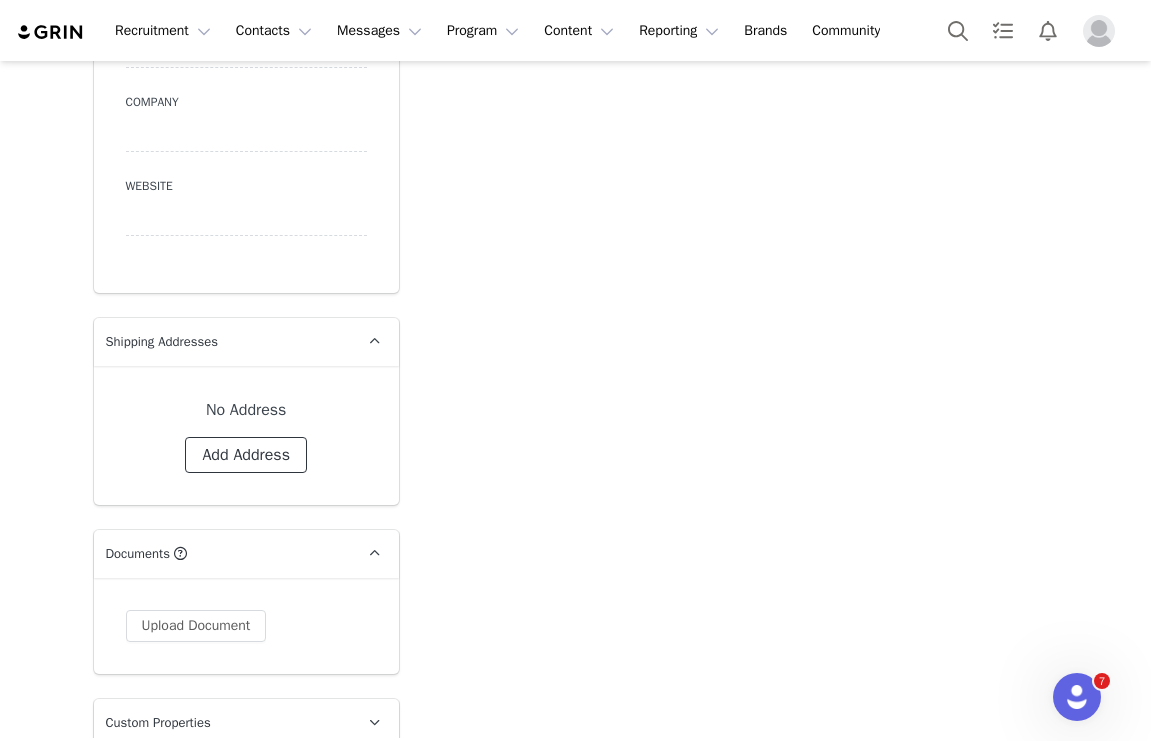 click on "Add Address" at bounding box center [246, 455] 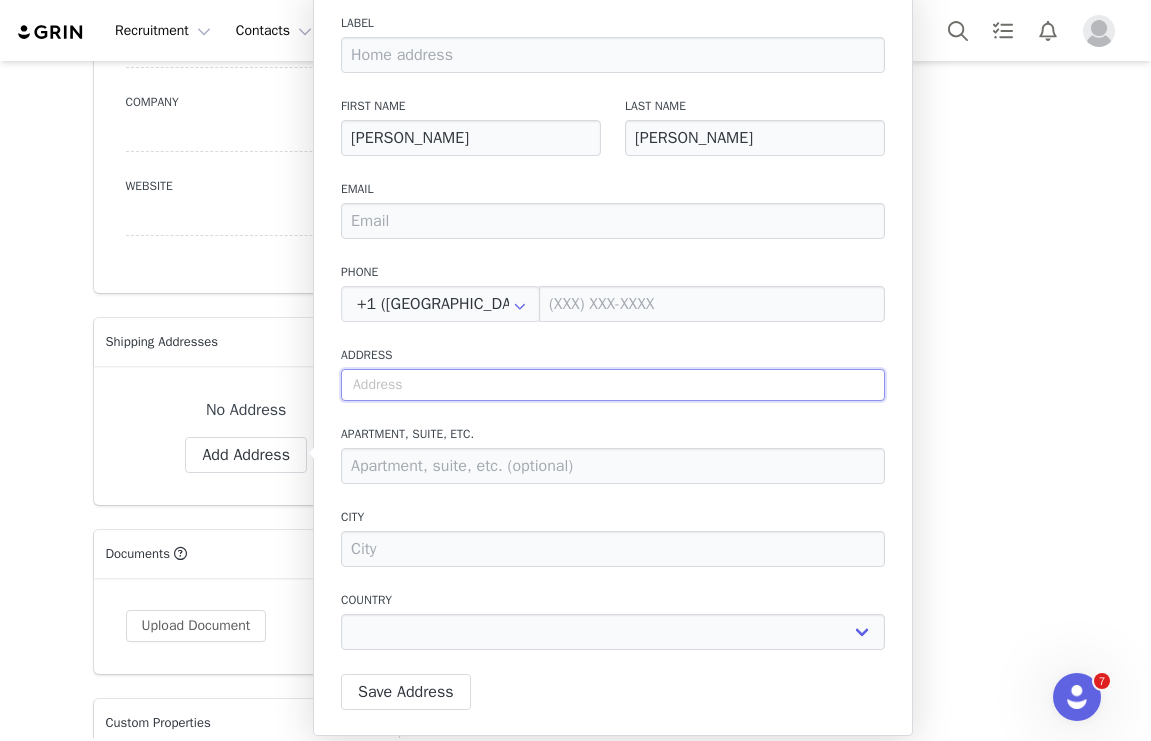 click at bounding box center (613, 385) 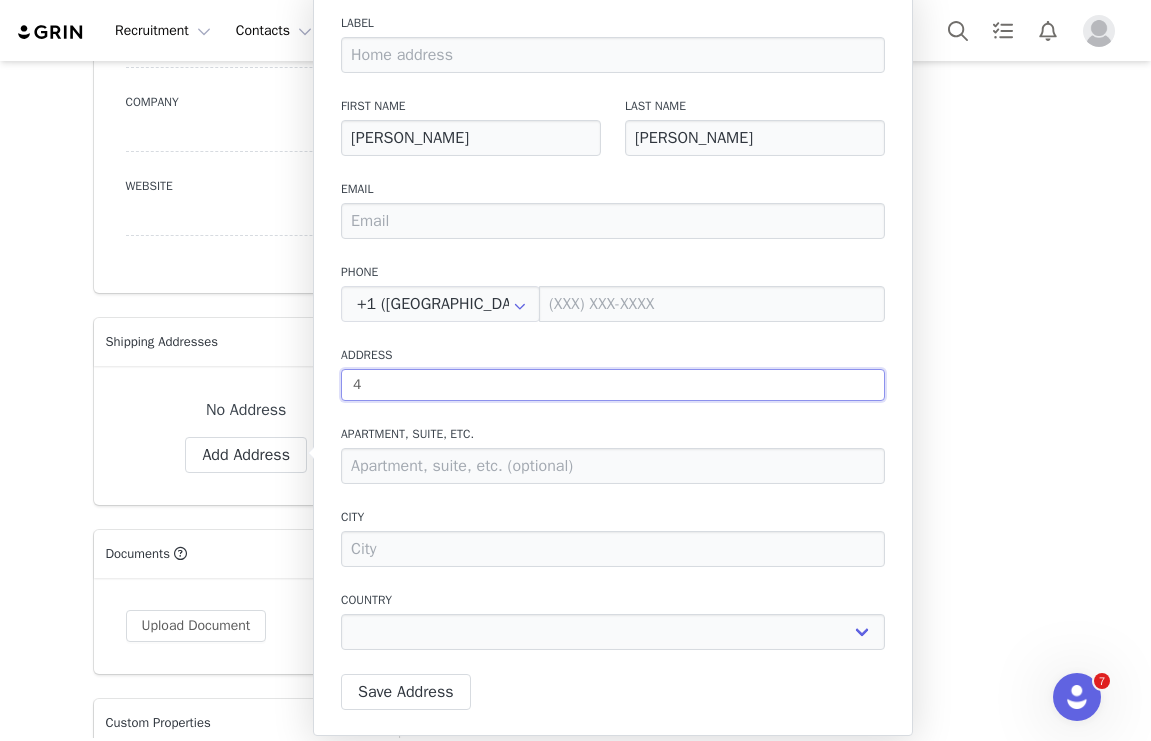 type on "42" 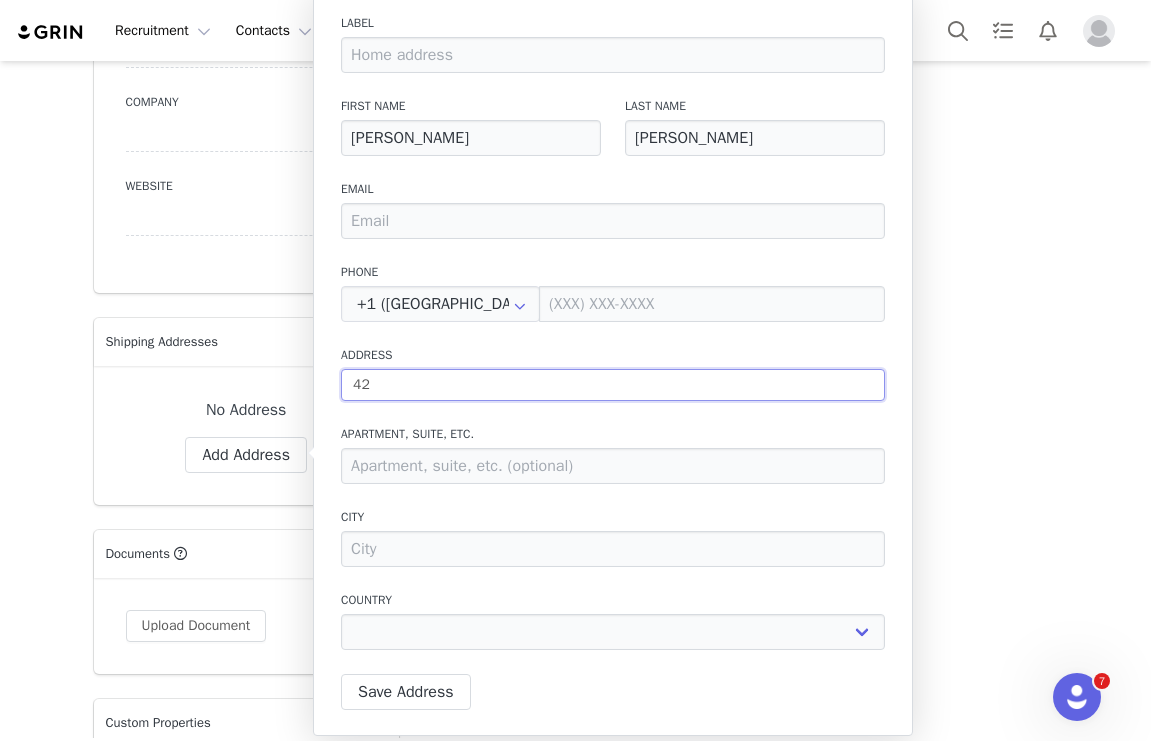 type on "421" 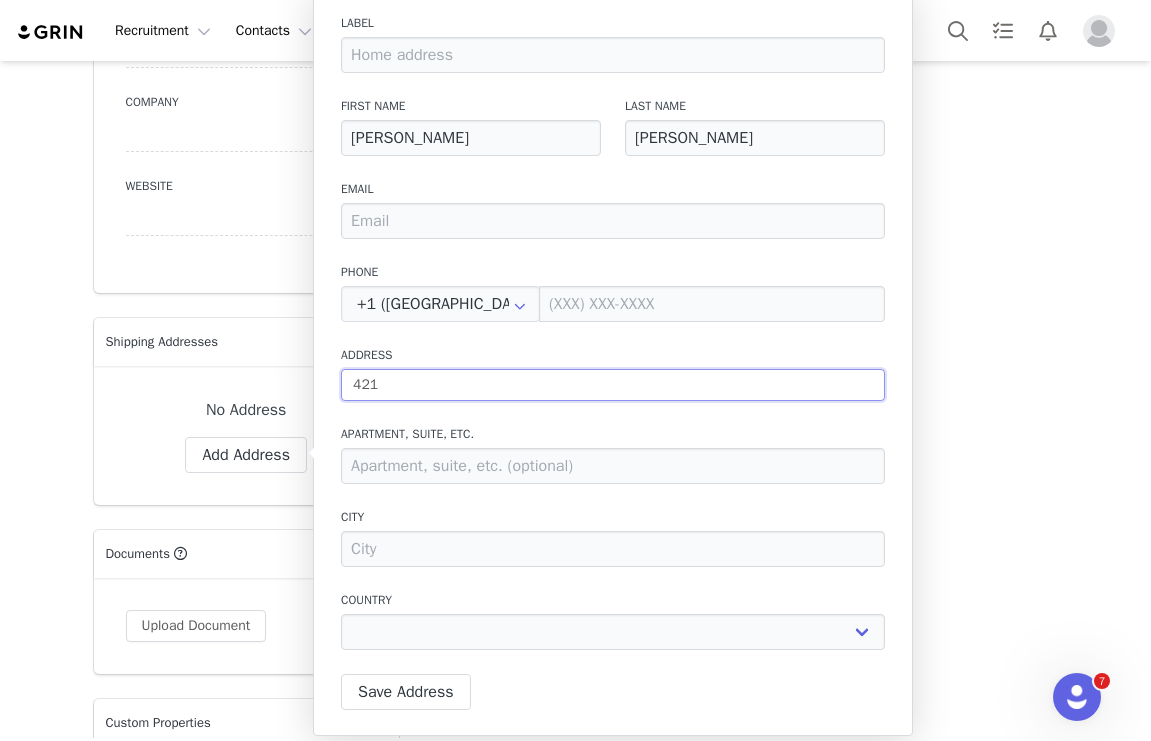 type on "421" 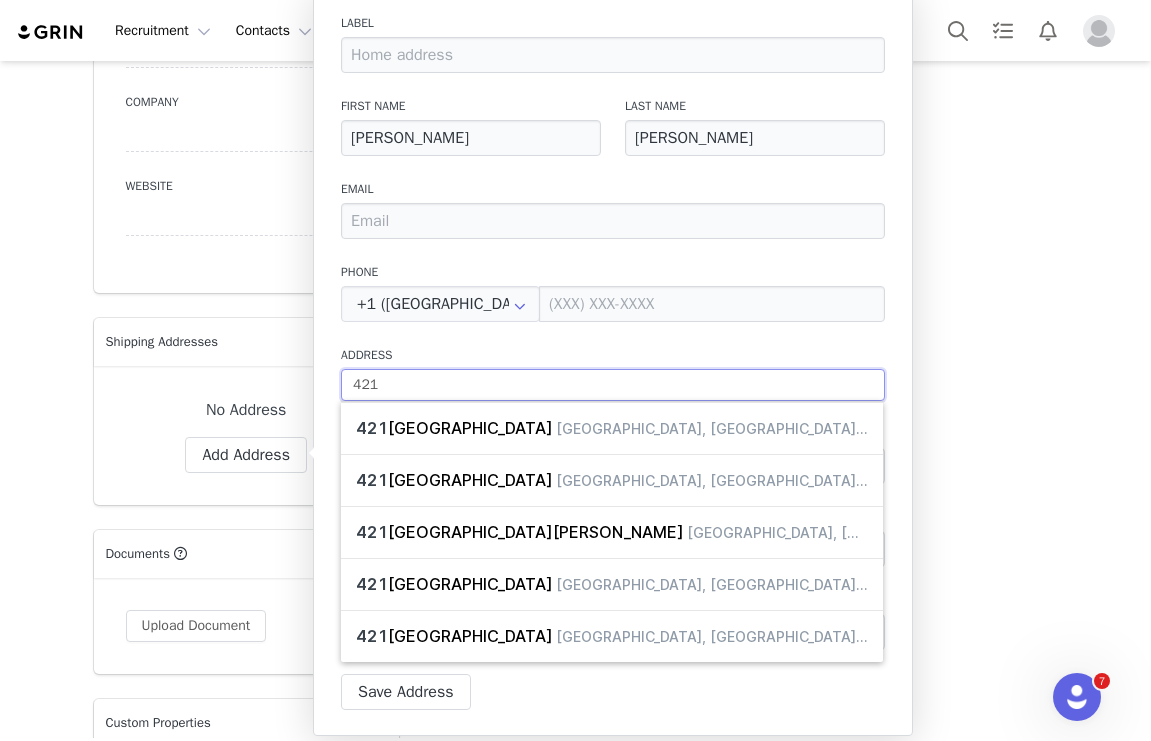 type on "421" 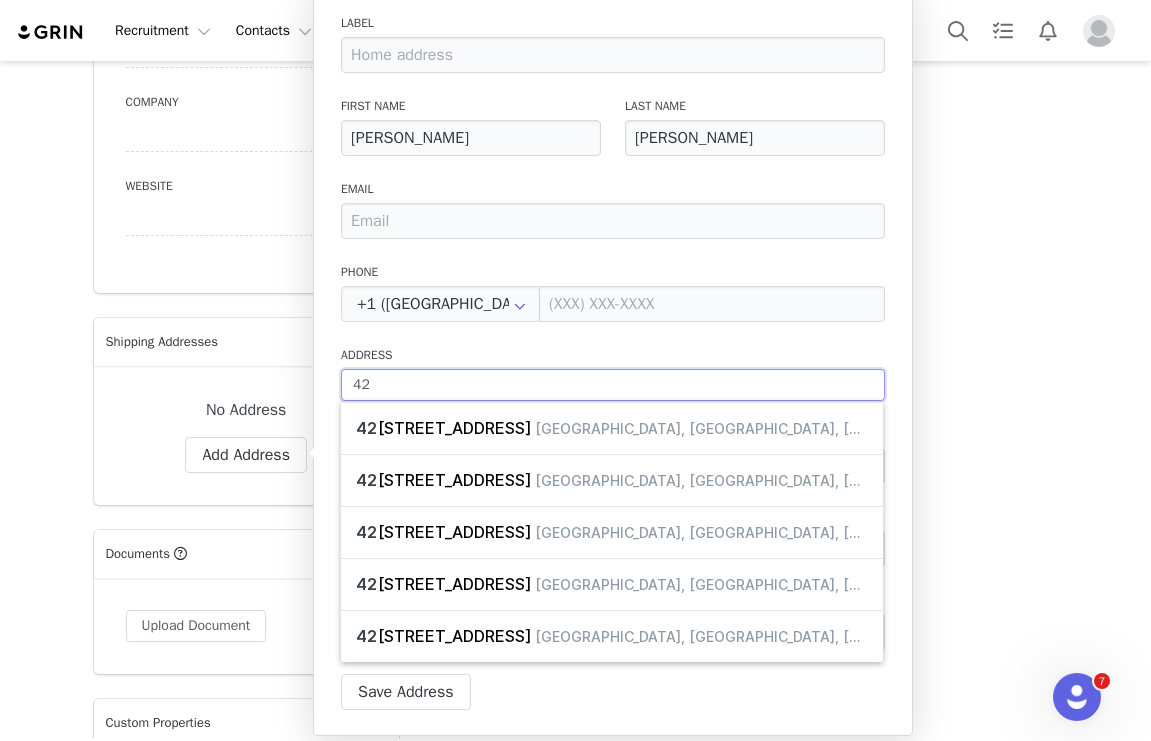 type on "4" 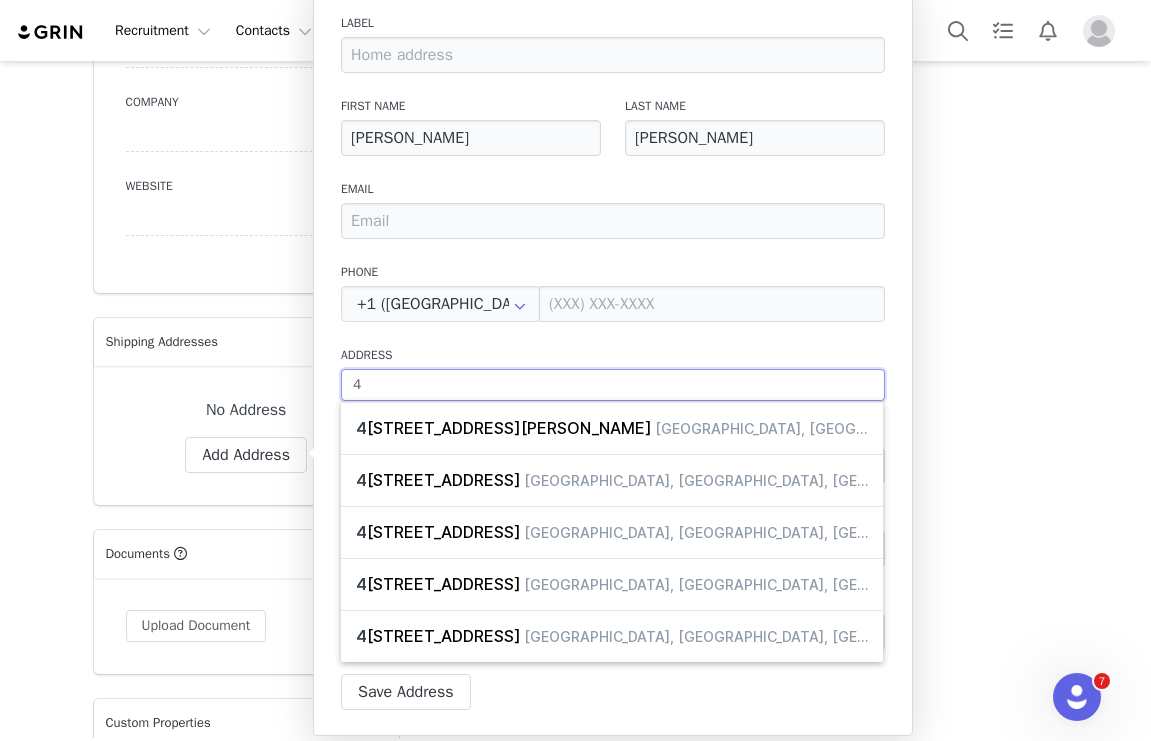 type on "41" 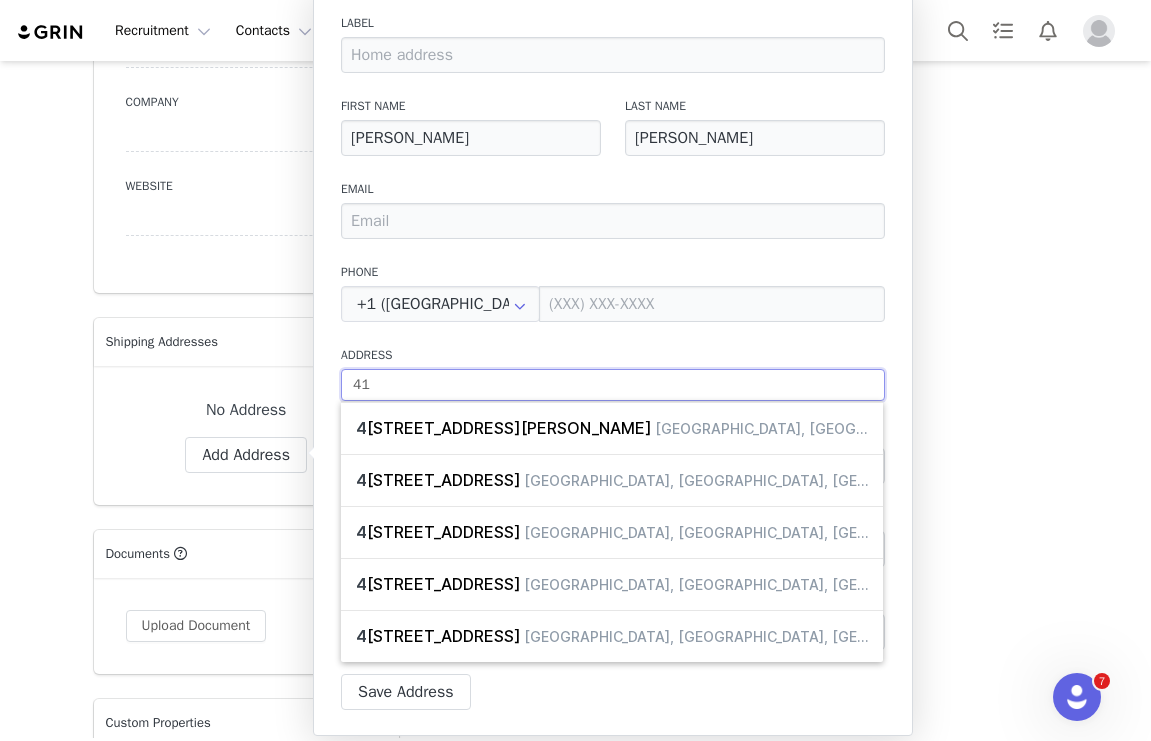 type on "41" 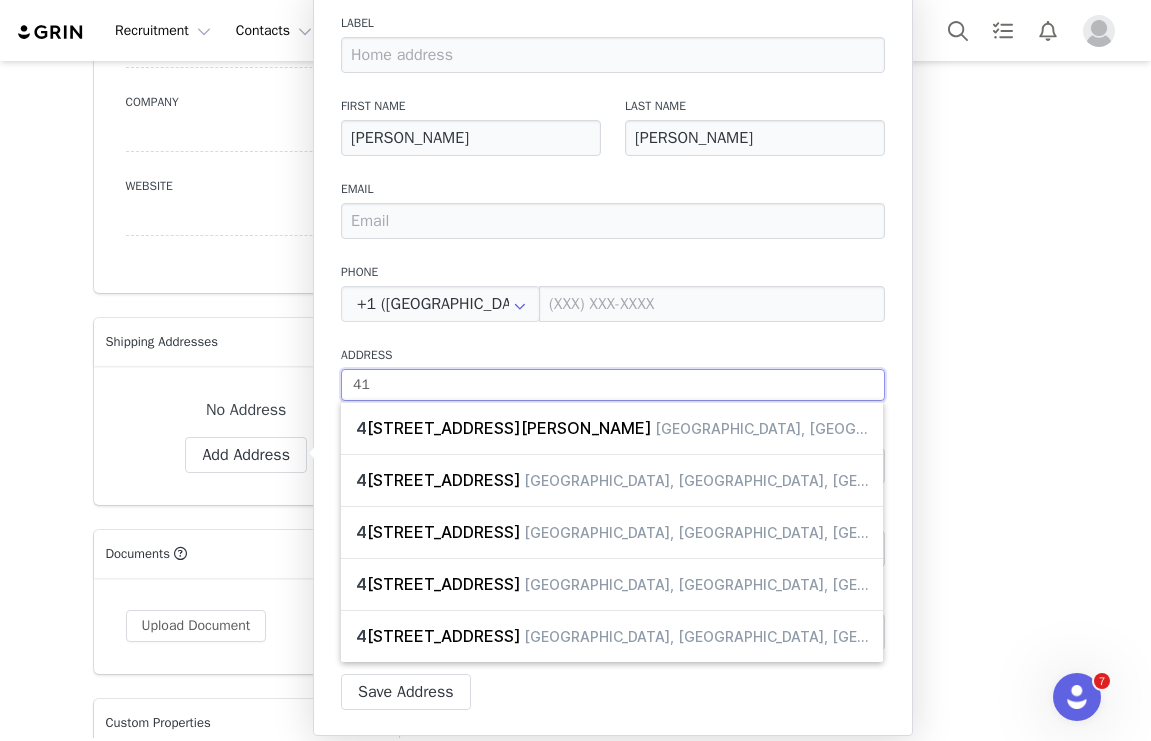 type on "41 S" 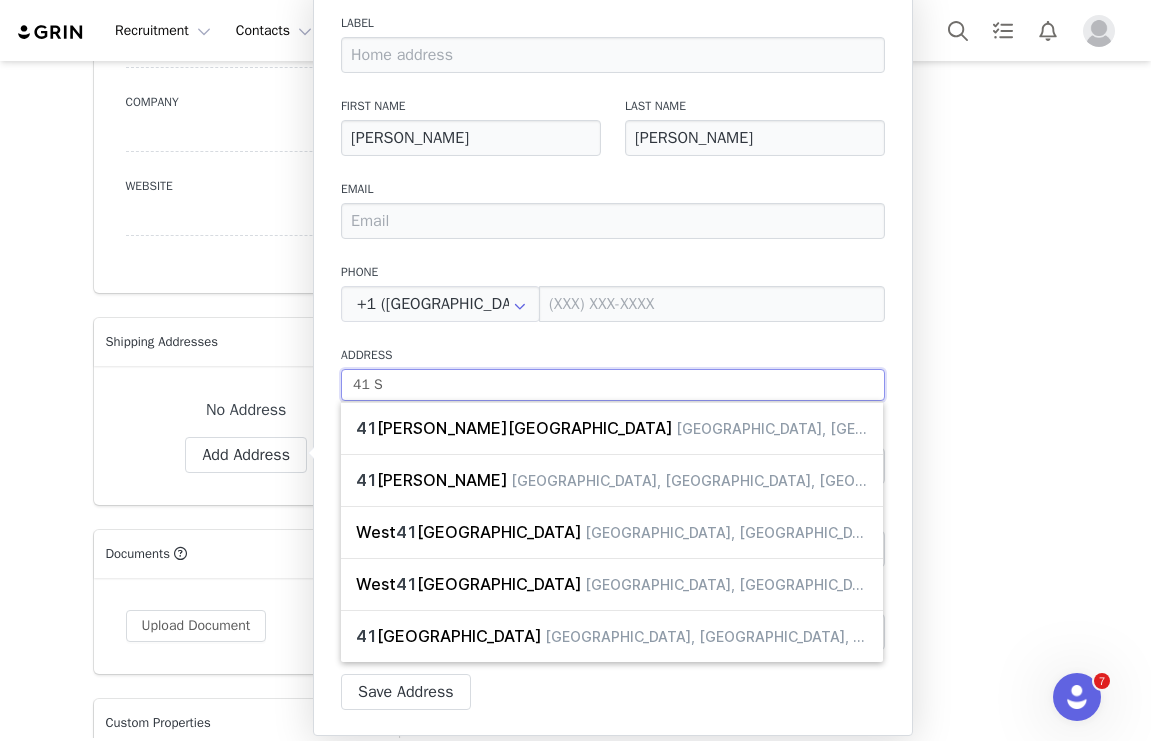 type on "41 Sh" 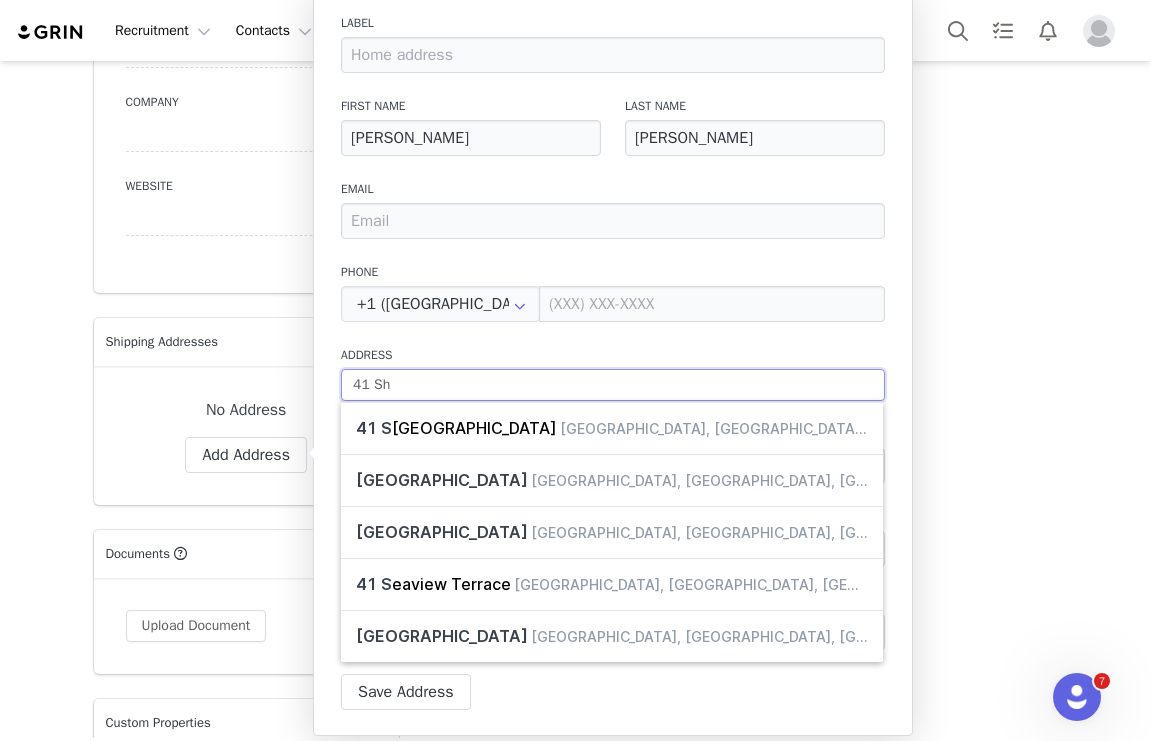 type on "41 Shi" 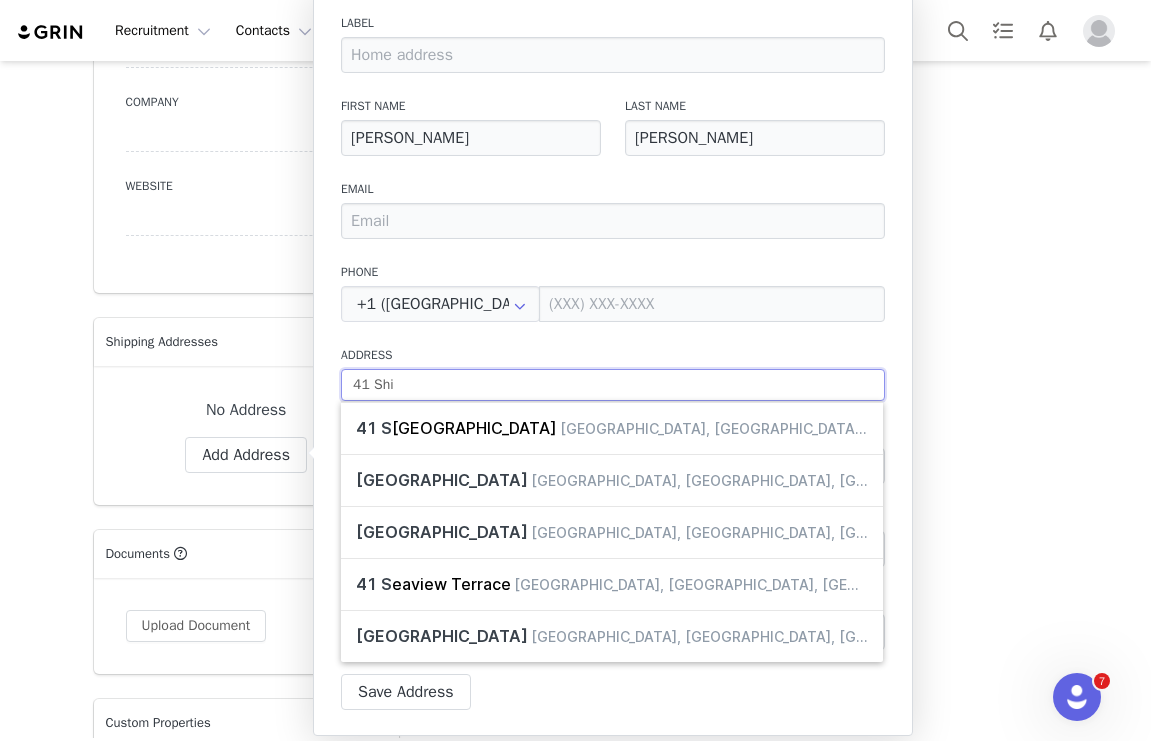 select 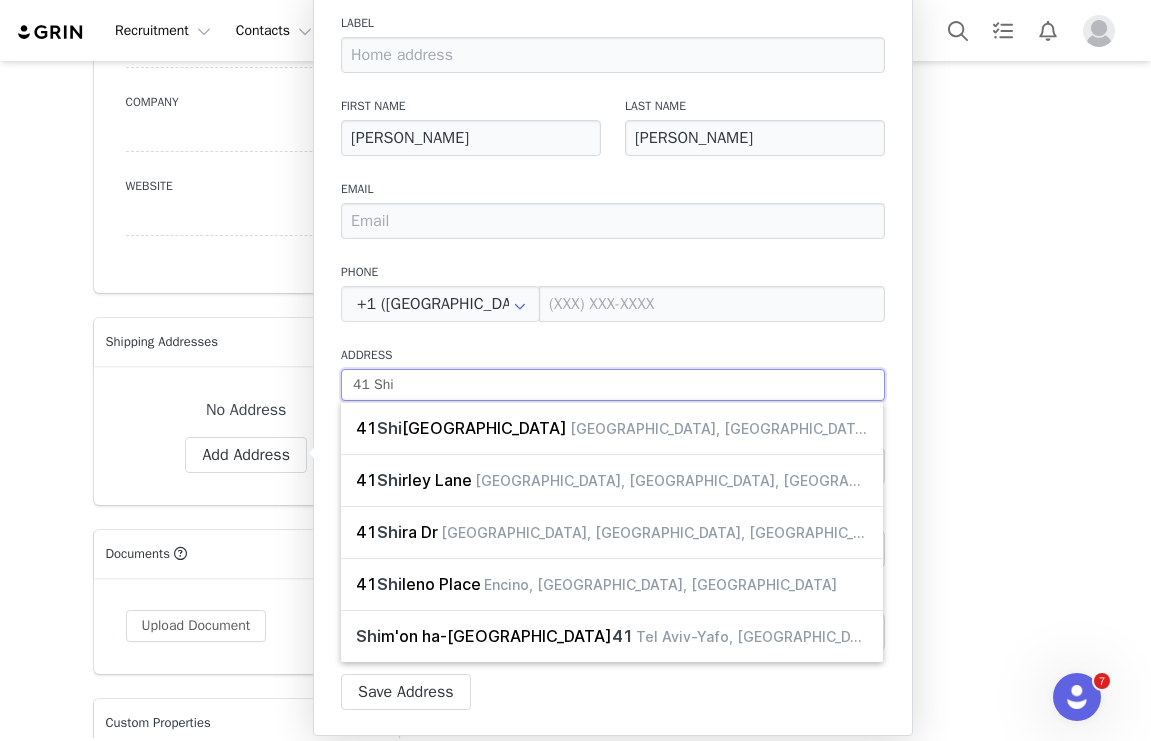 type on "41 Ship" 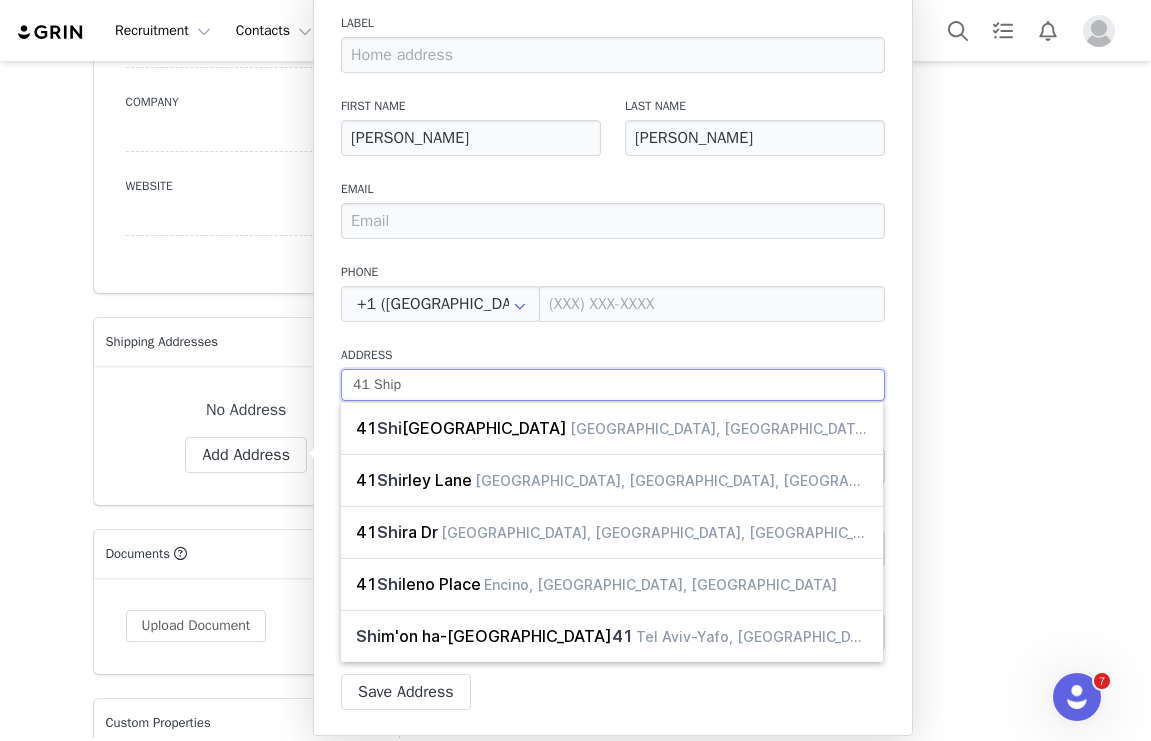 type on "41 [PERSON_NAME]" 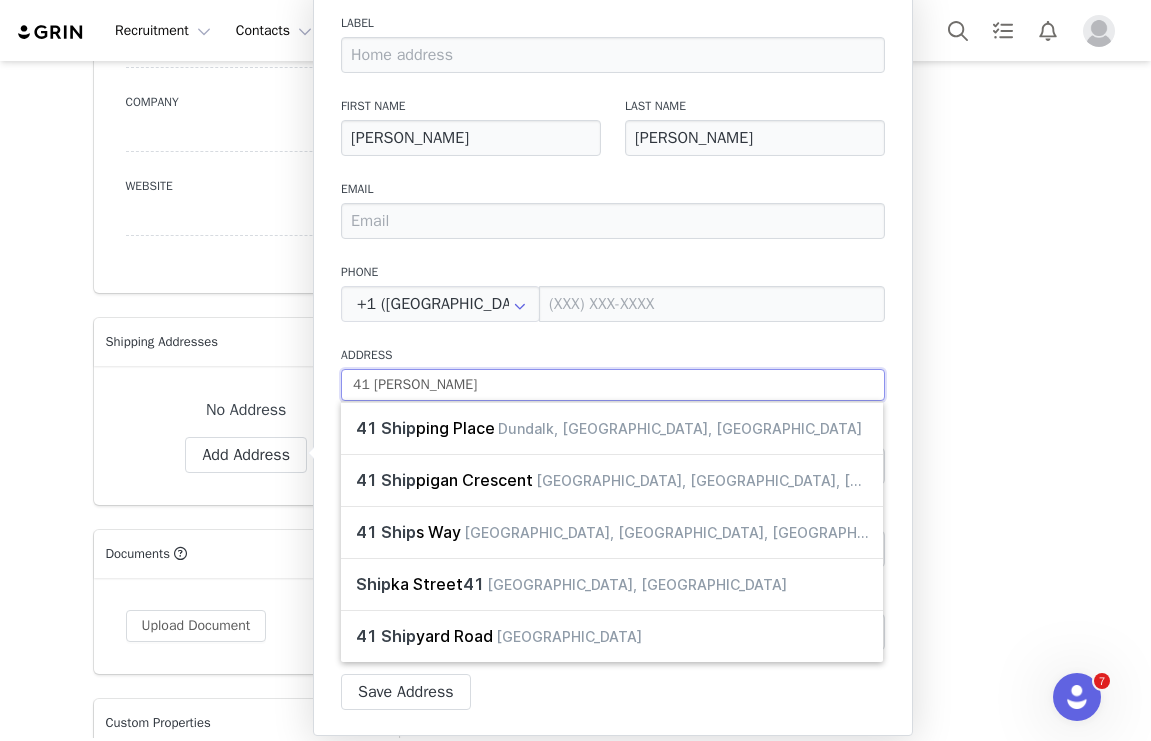 type on "41 Shippe" 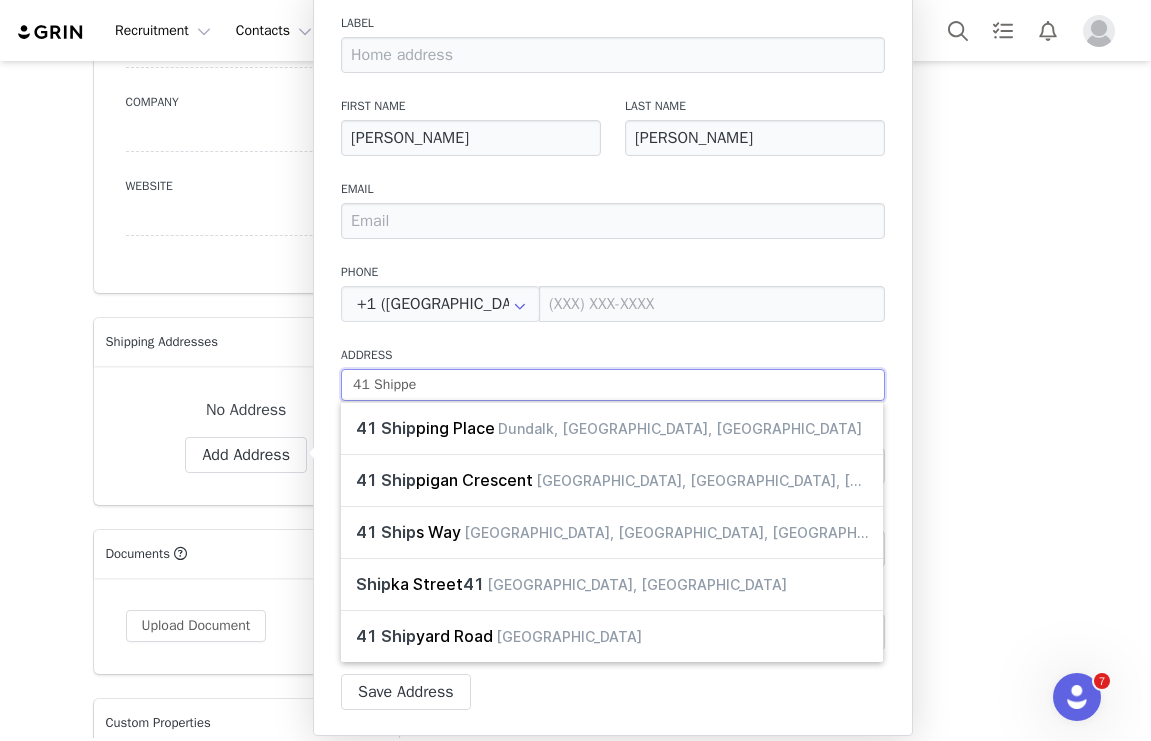 type on "41 [PERSON_NAME]" 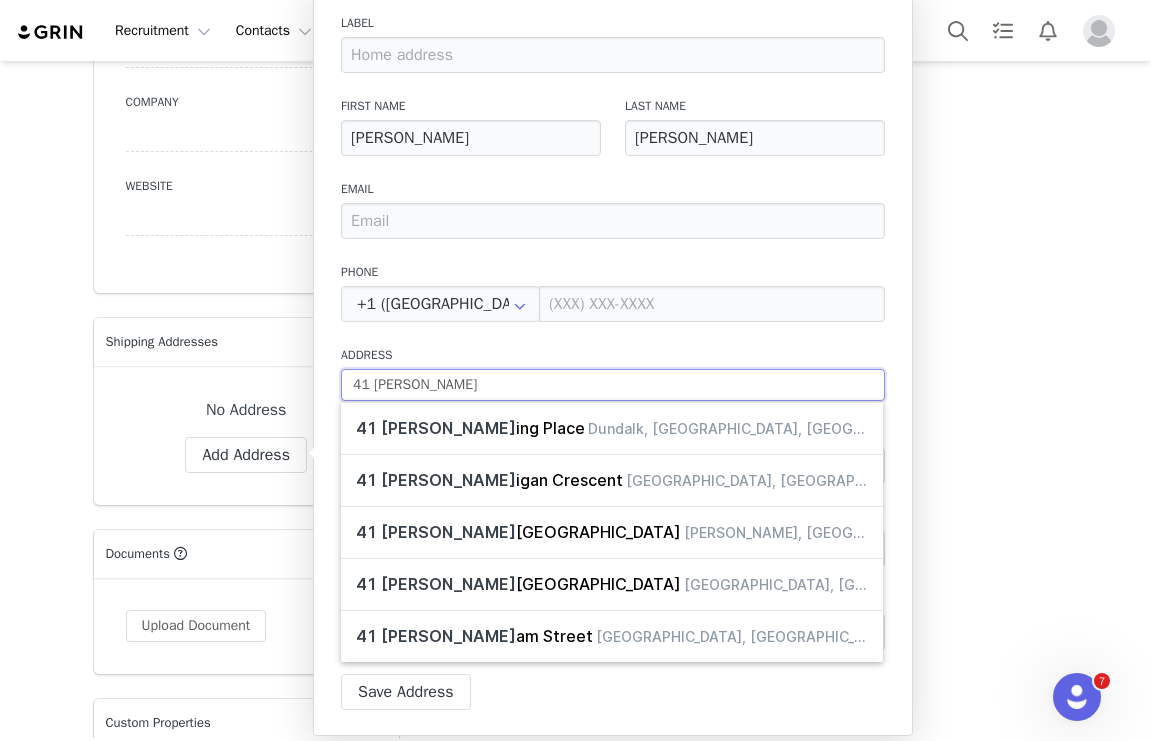 type on "41 [PERSON_NAME]" 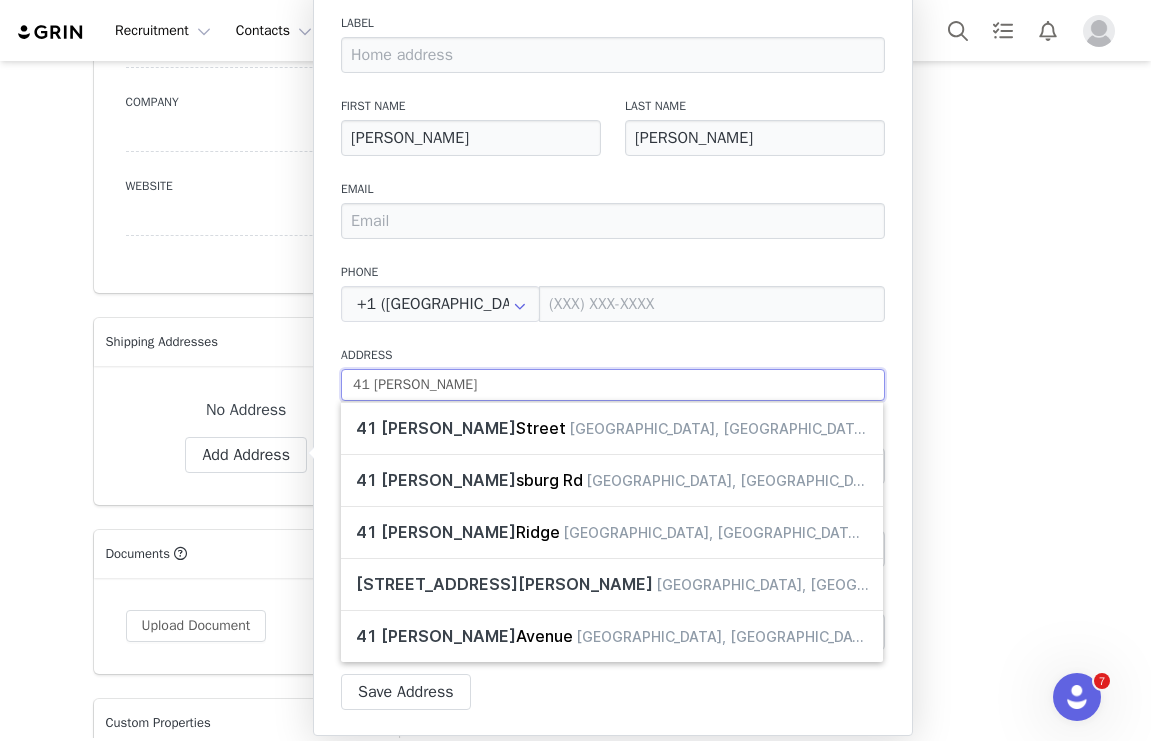 type on "41 [PERSON_NAME] R" 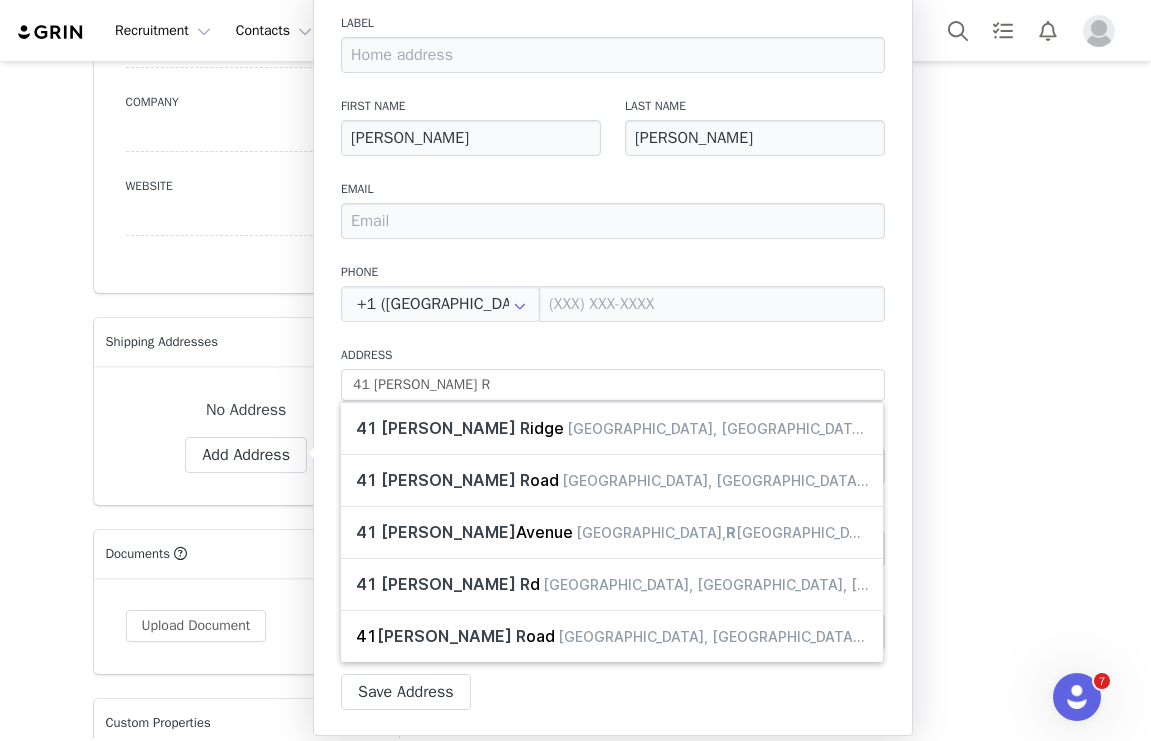 click on "Address" at bounding box center (613, 355) 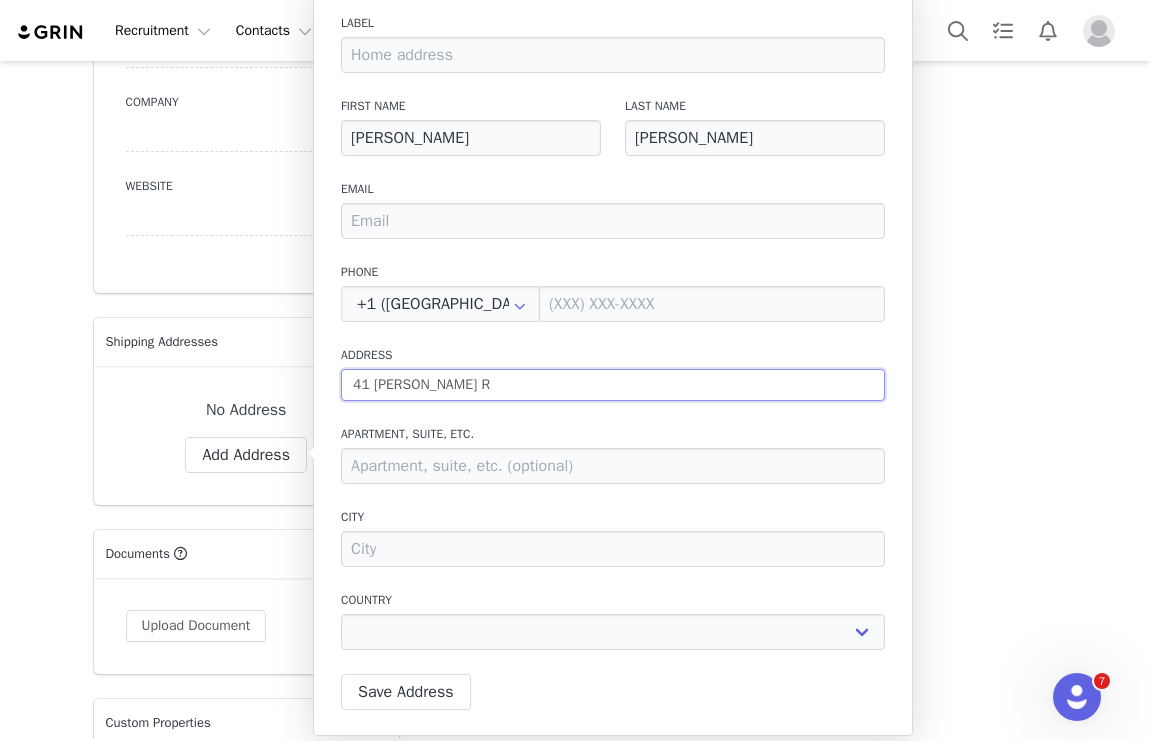 click on "41 [PERSON_NAME] R" at bounding box center (613, 385) 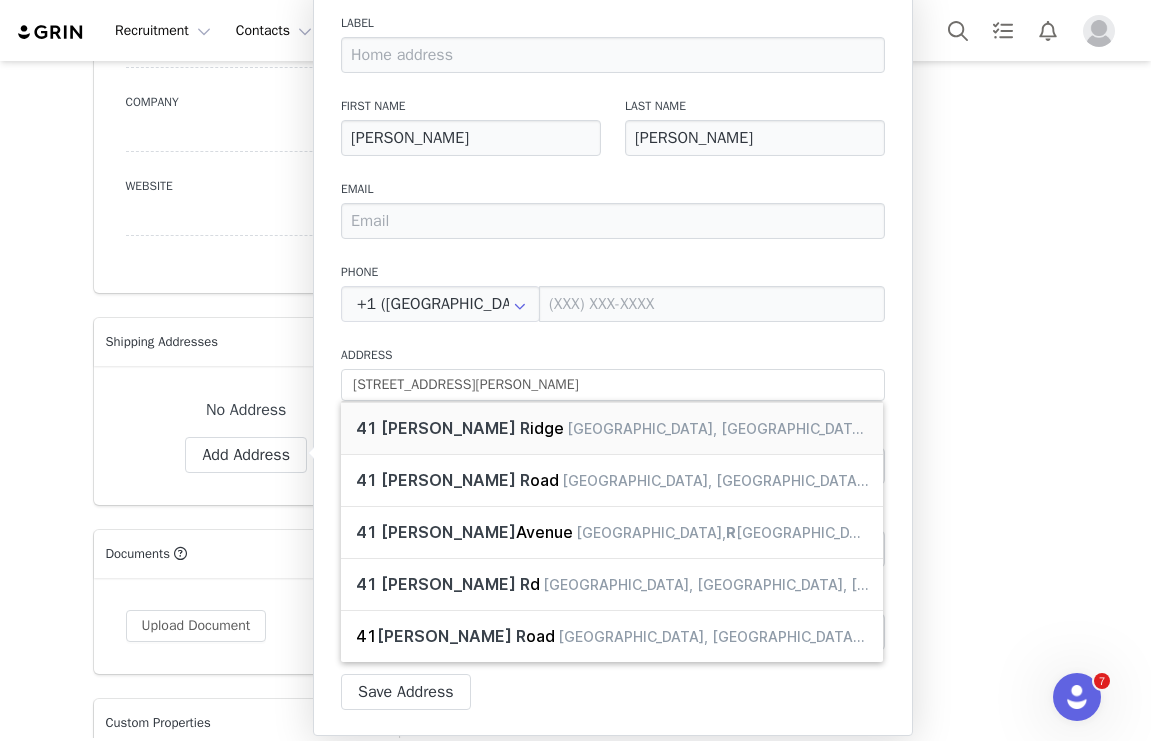 type on "41 [PERSON_NAME][GEOGRAPHIC_DATA]" 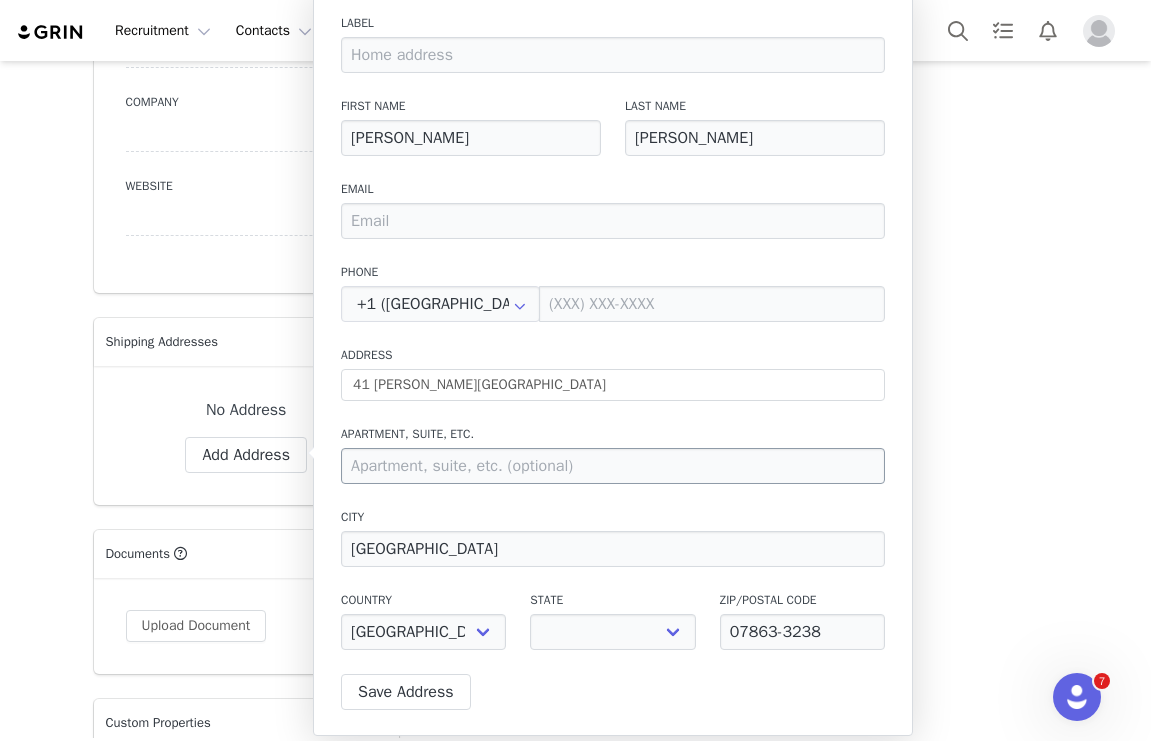 select on "[object Object]" 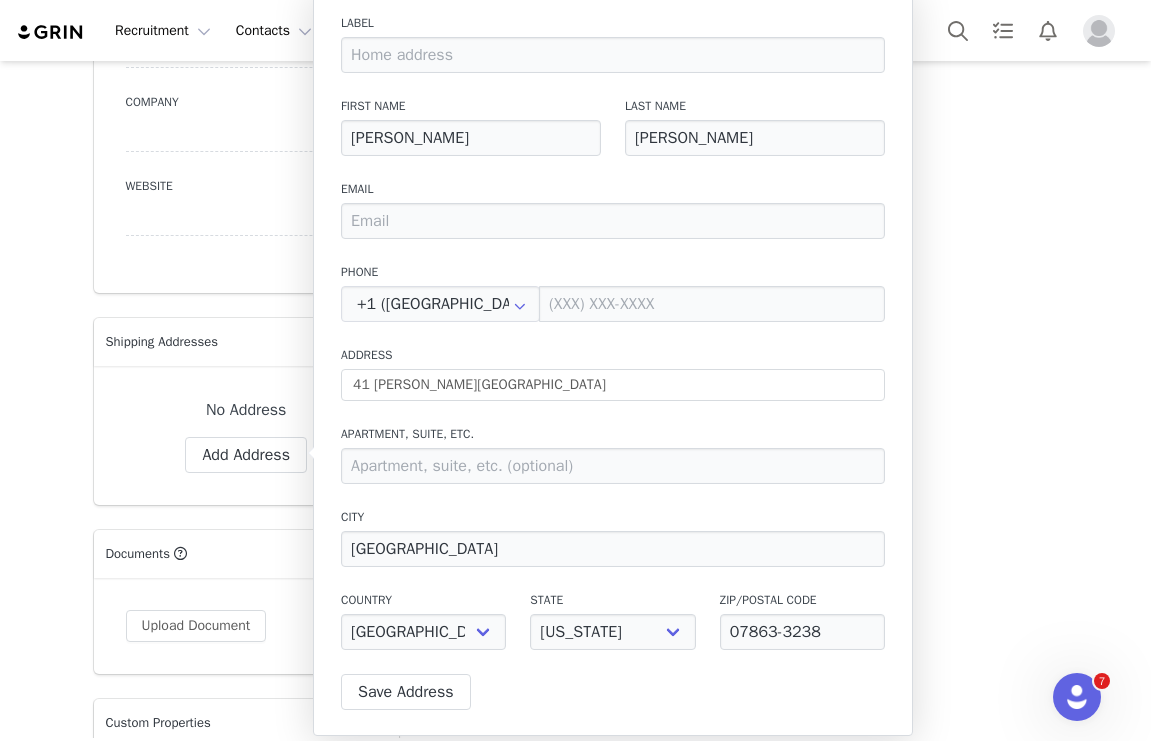 click on "City" at bounding box center [613, 517] 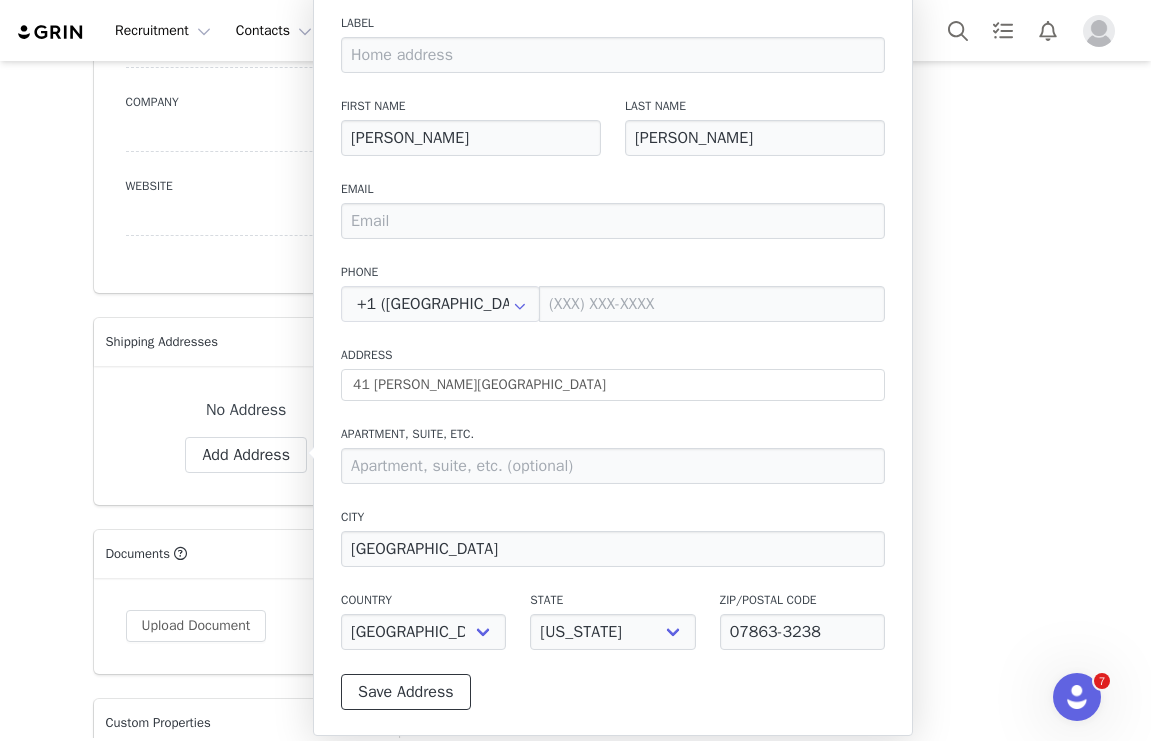 click on "Save Address" at bounding box center (406, 692) 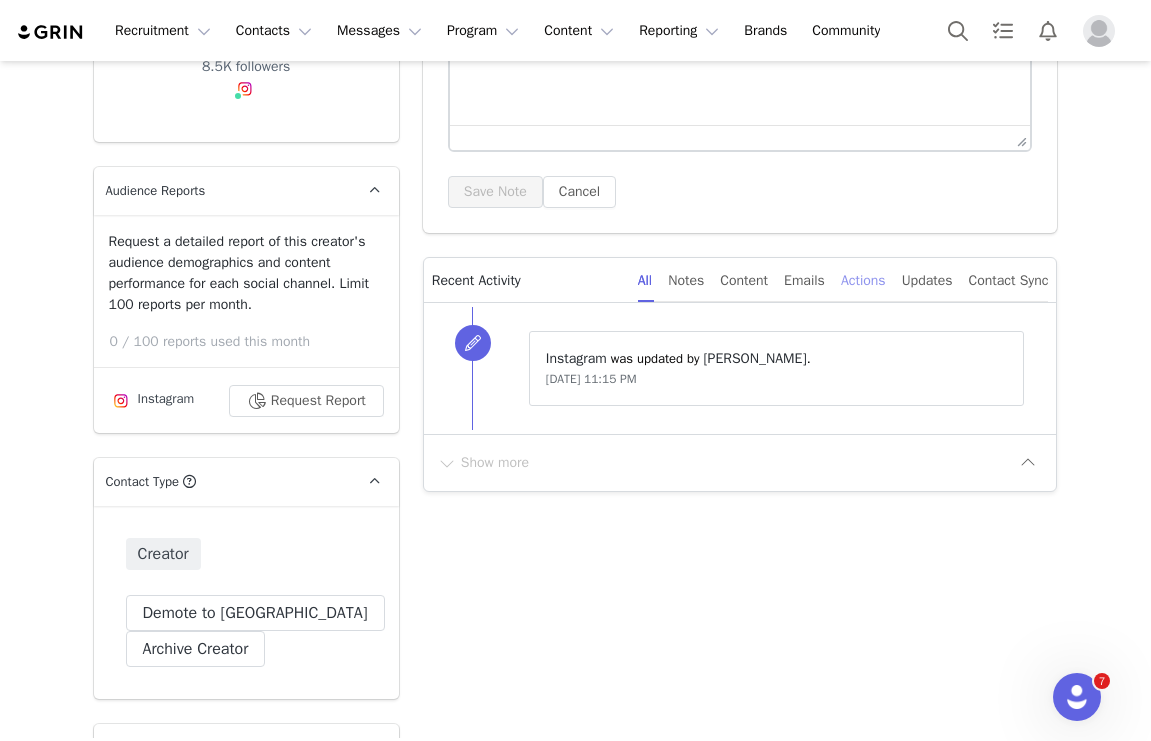 scroll, scrollTop: 115, scrollLeft: 0, axis: vertical 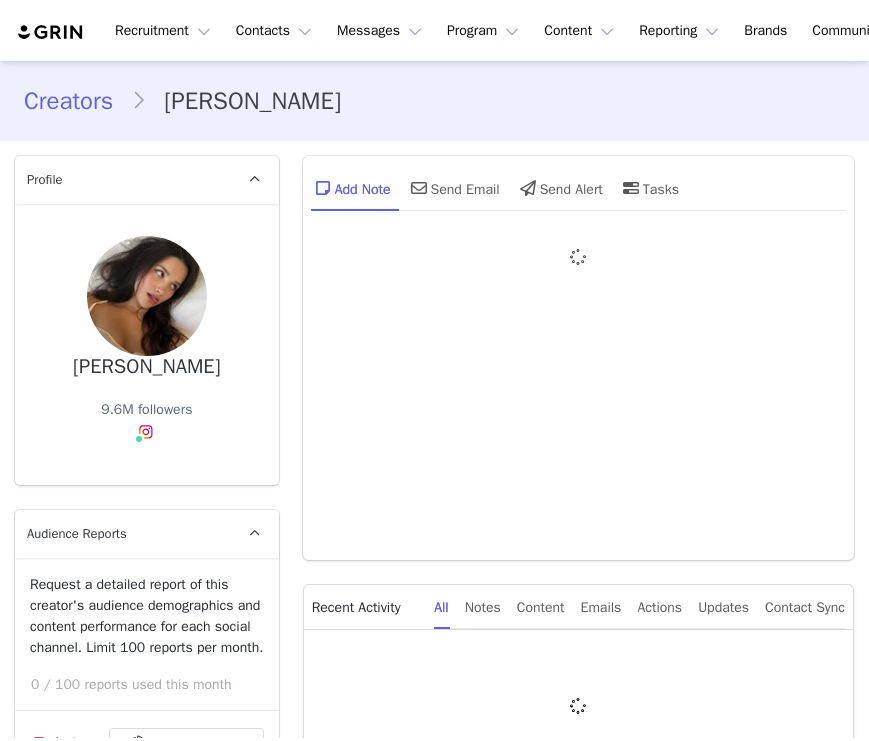 type on "+1 ([GEOGRAPHIC_DATA])" 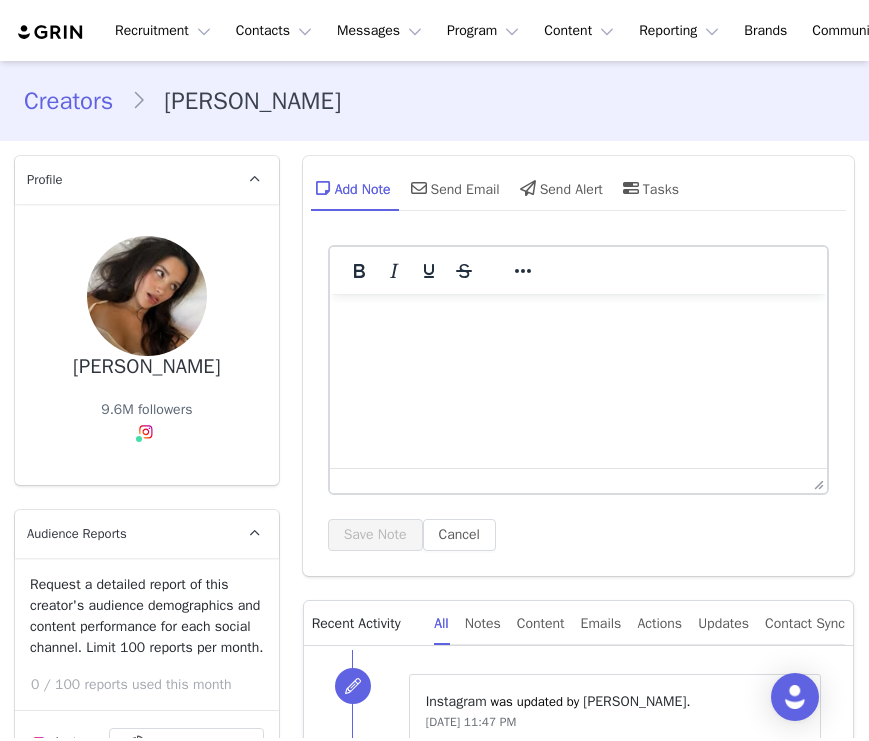 scroll, scrollTop: 0, scrollLeft: 0, axis: both 